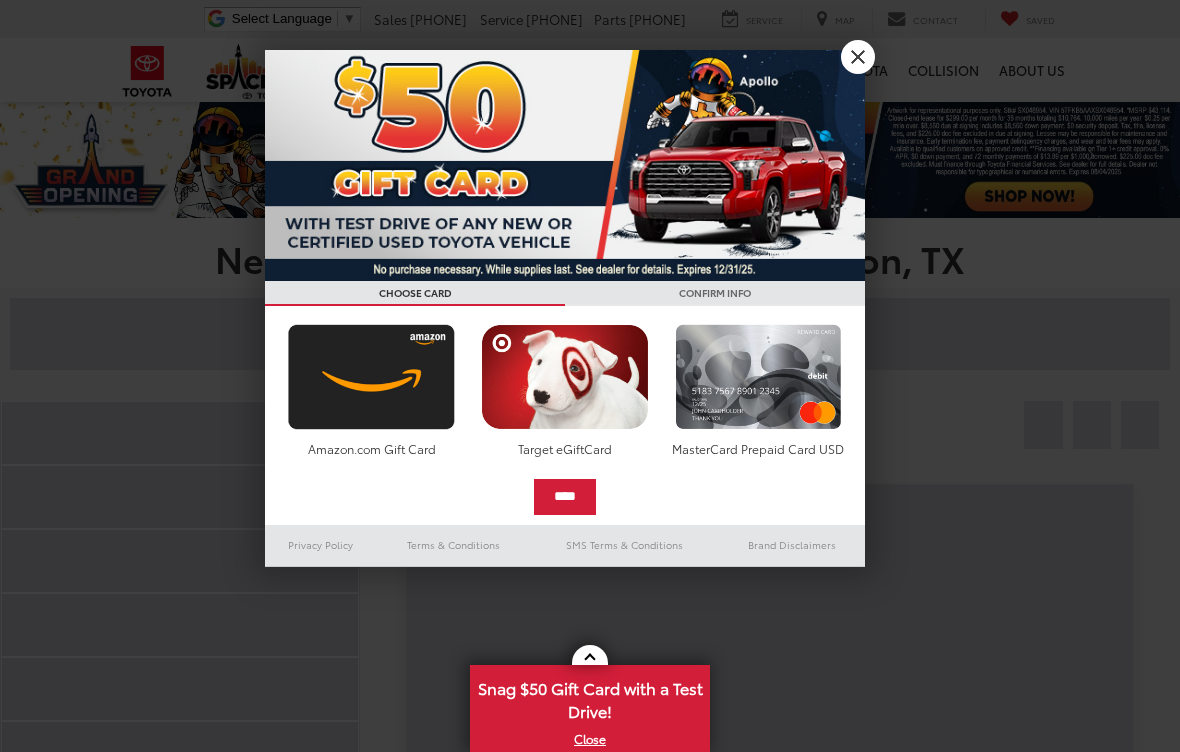 scroll, scrollTop: 25, scrollLeft: 0, axis: vertical 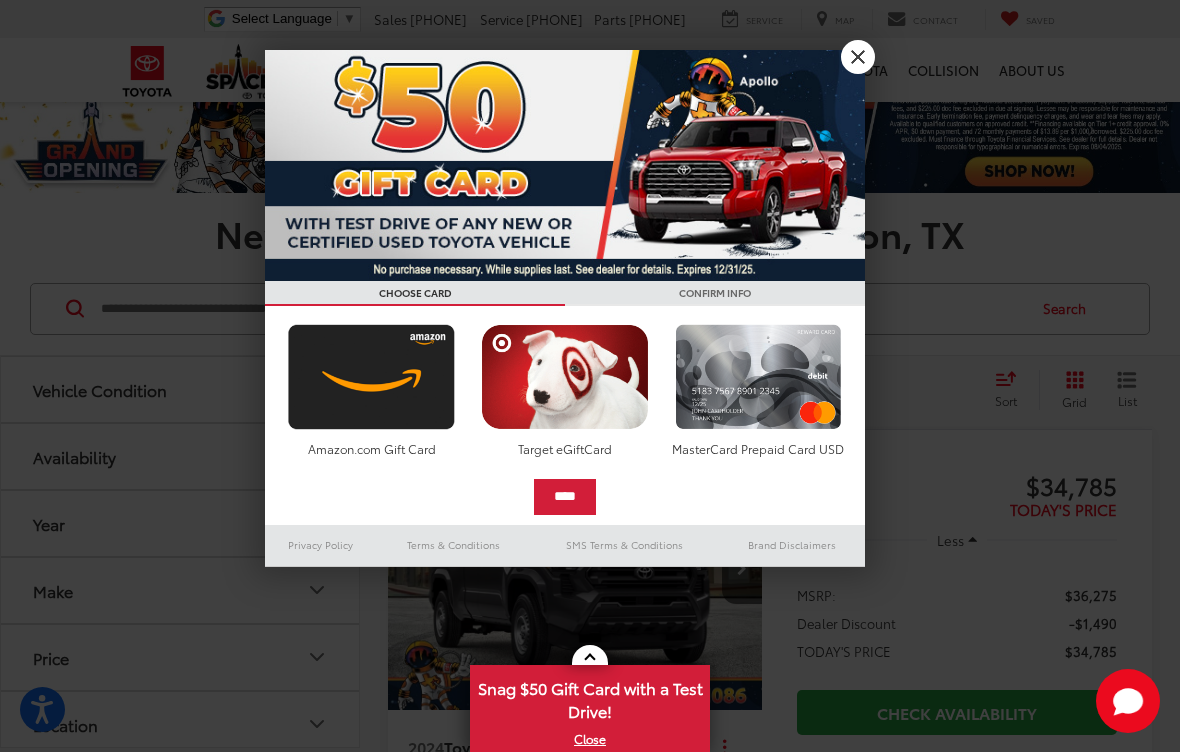 click at bounding box center (565, 165) 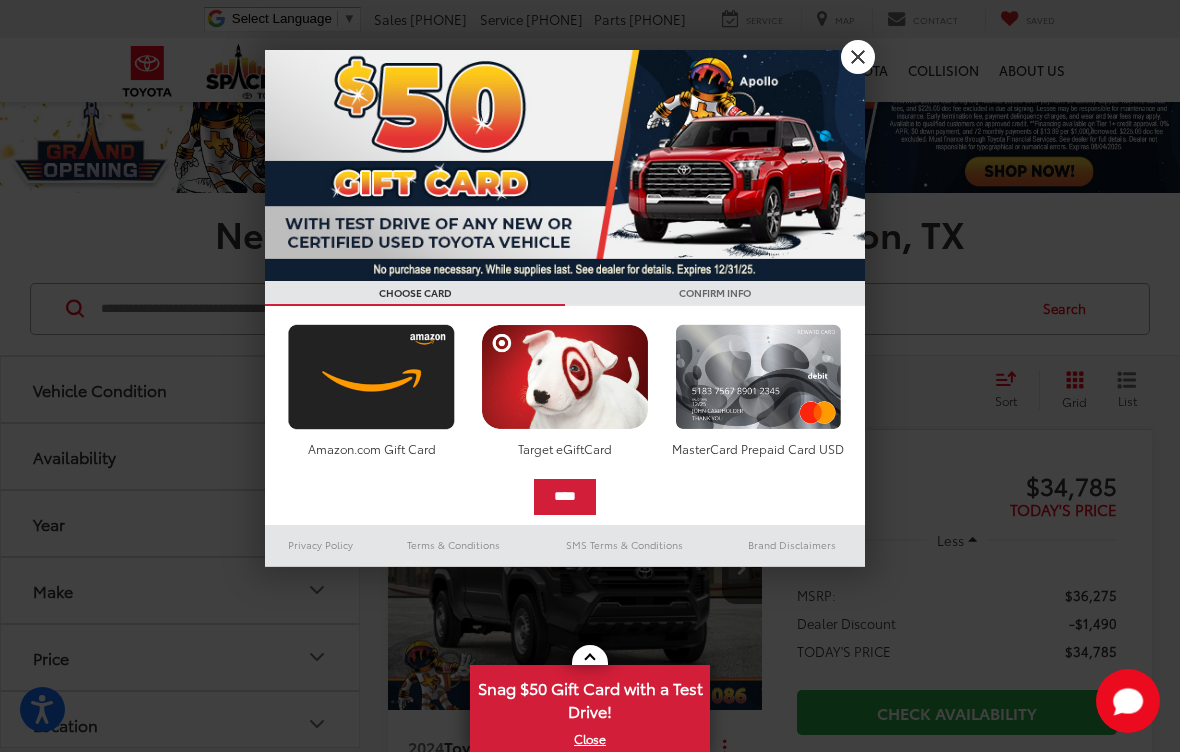click on "****" at bounding box center (565, 497) 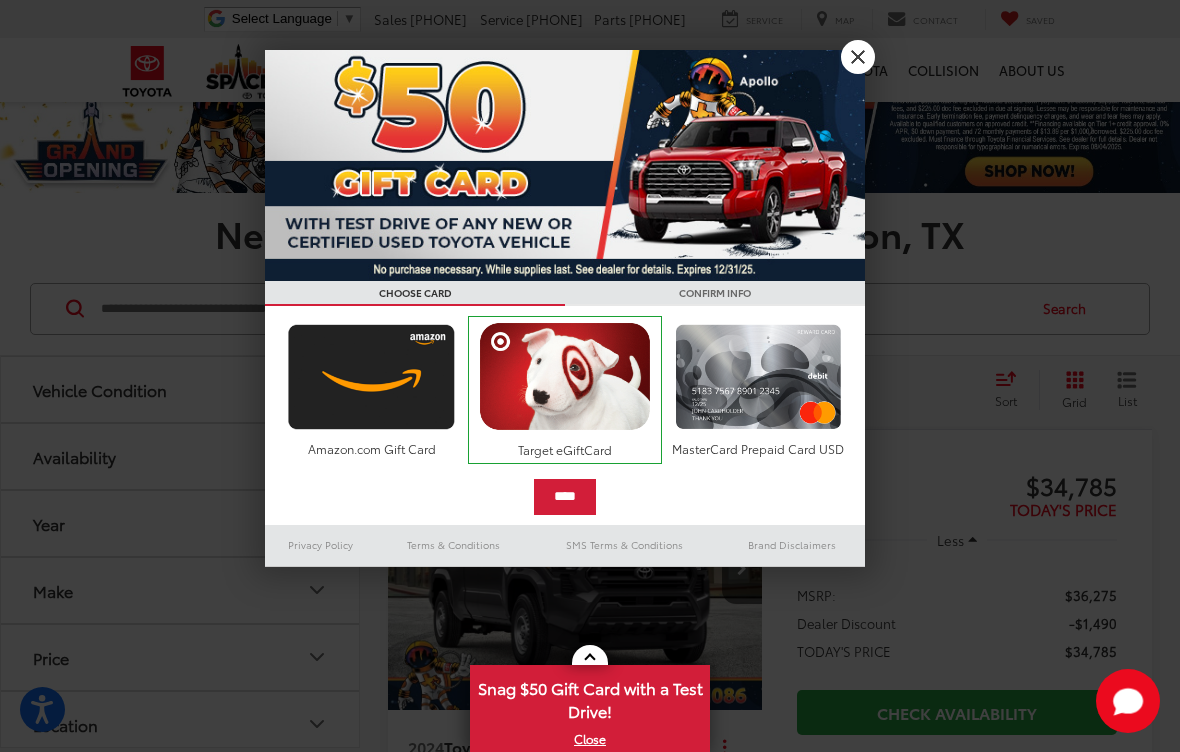 click on "****" at bounding box center [565, 497] 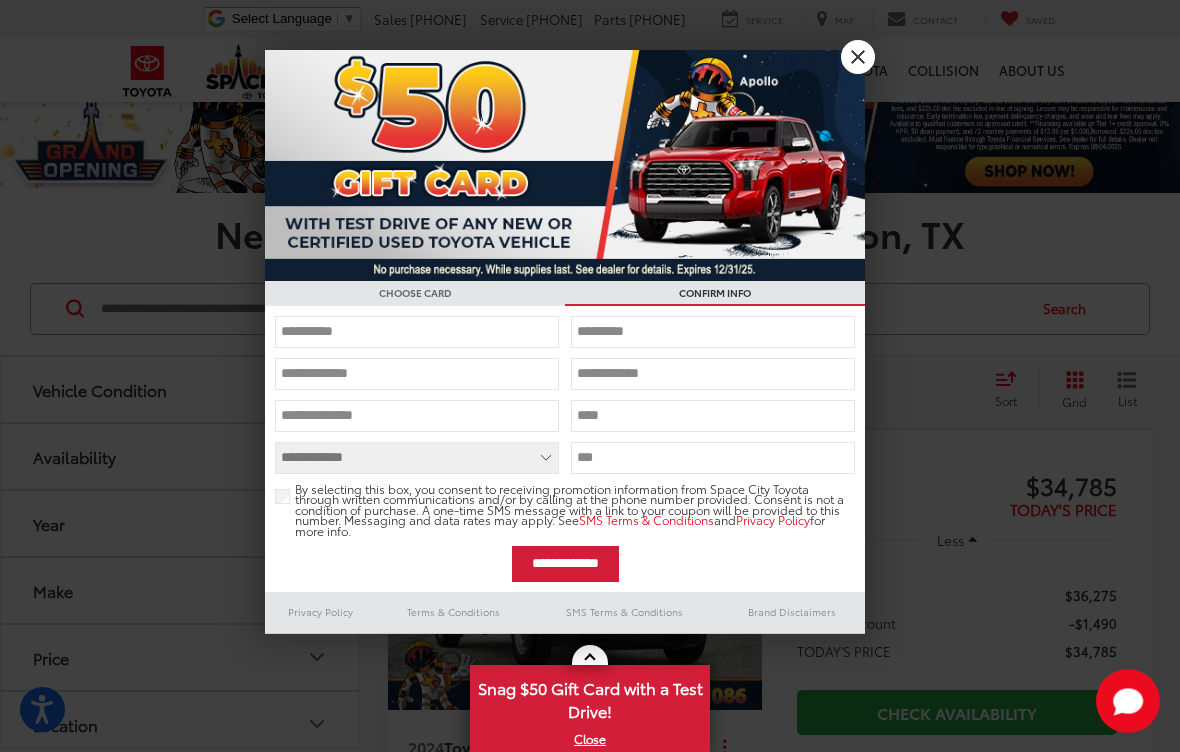 scroll, scrollTop: 70, scrollLeft: 0, axis: vertical 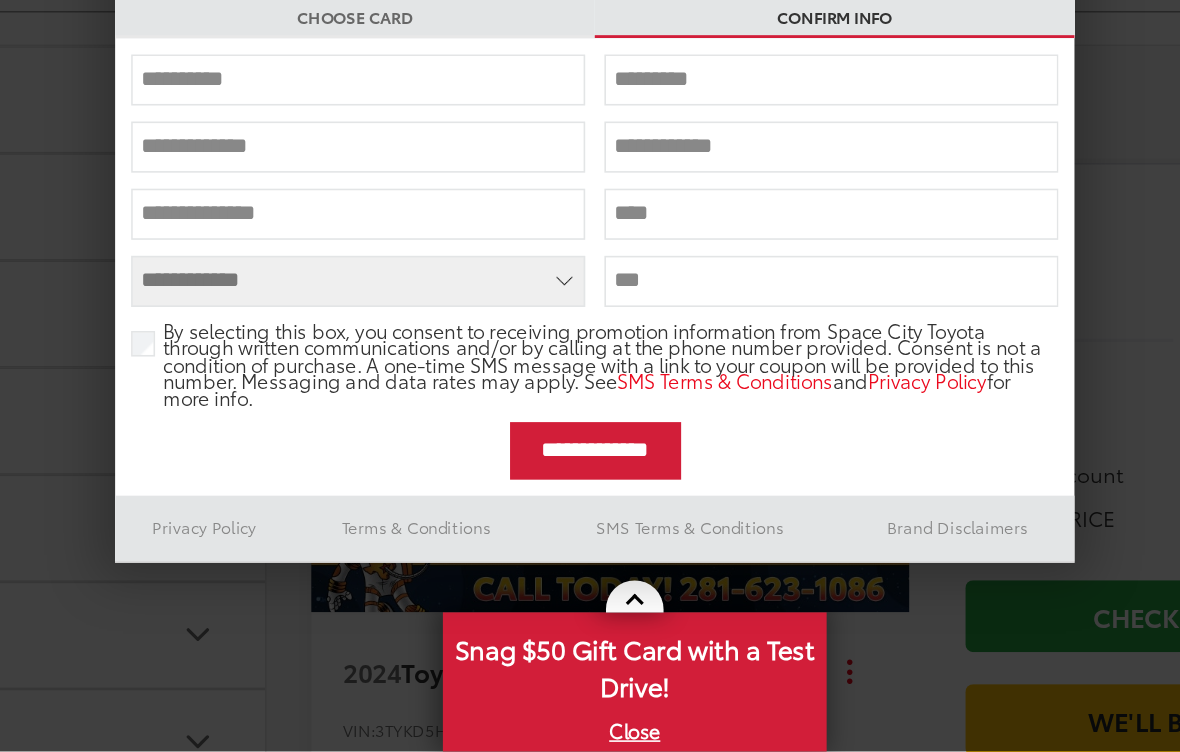 click on "**********" at bounding box center (565, 564) 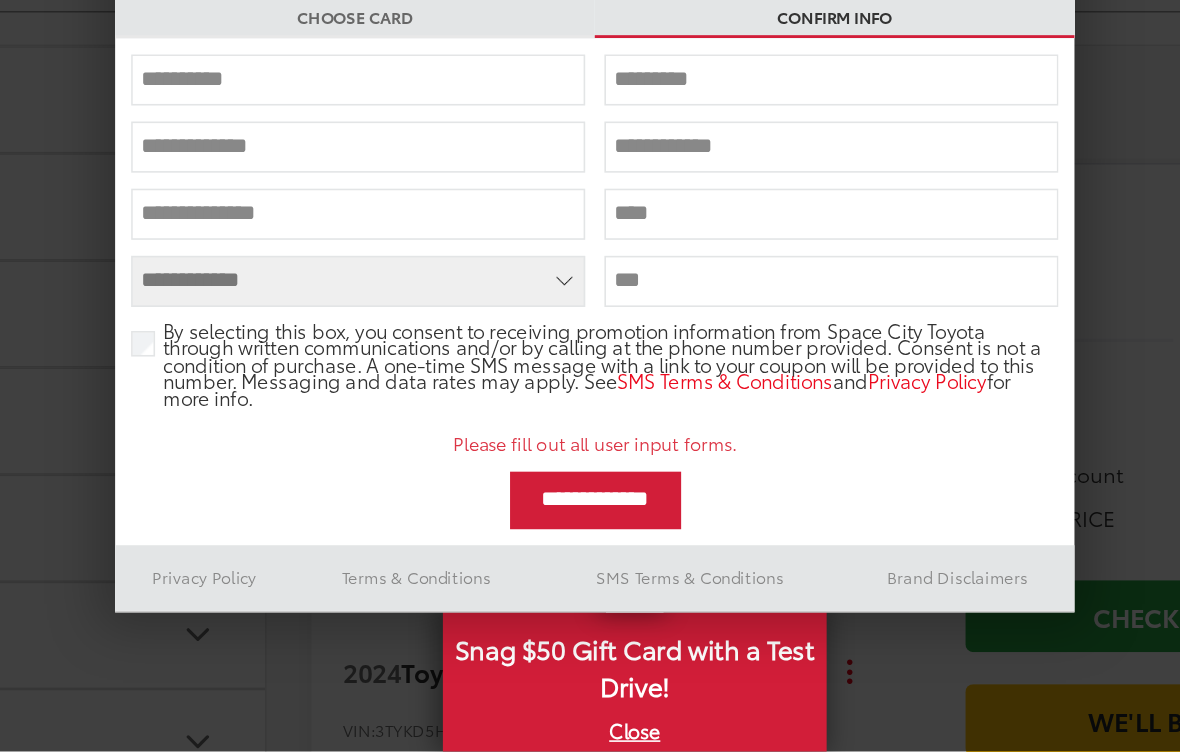 click on "**********" at bounding box center [565, 595] 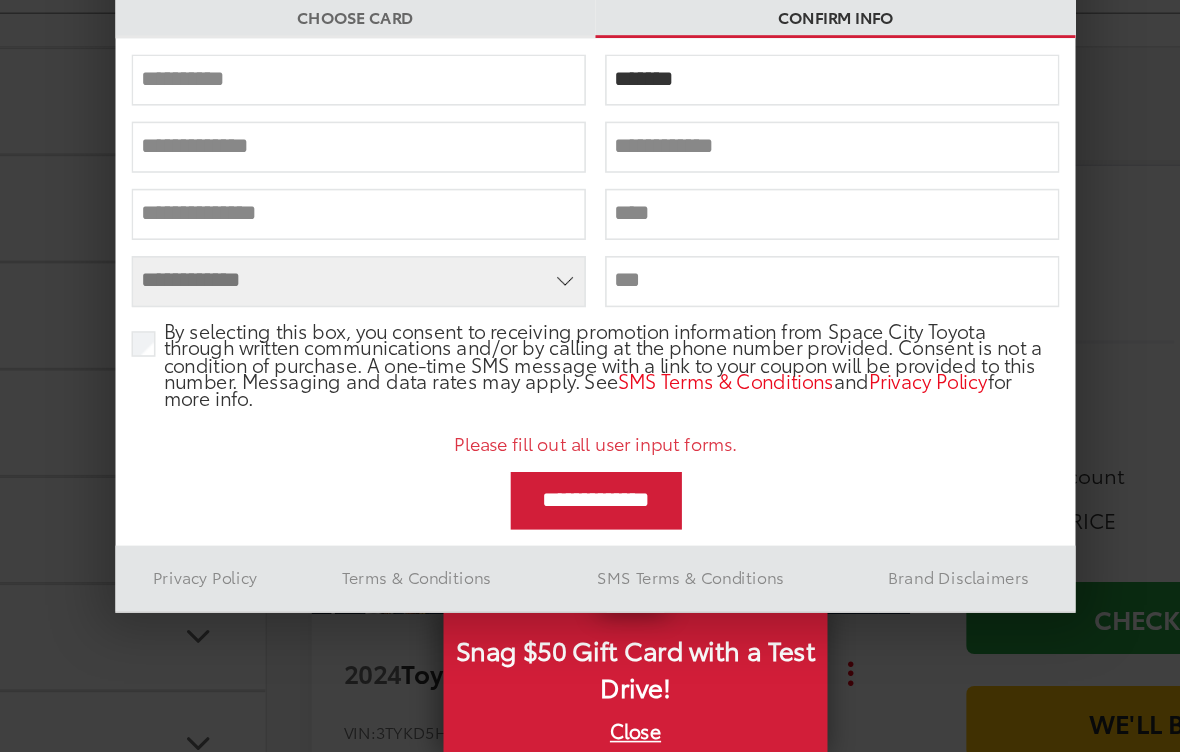 type on "*******" 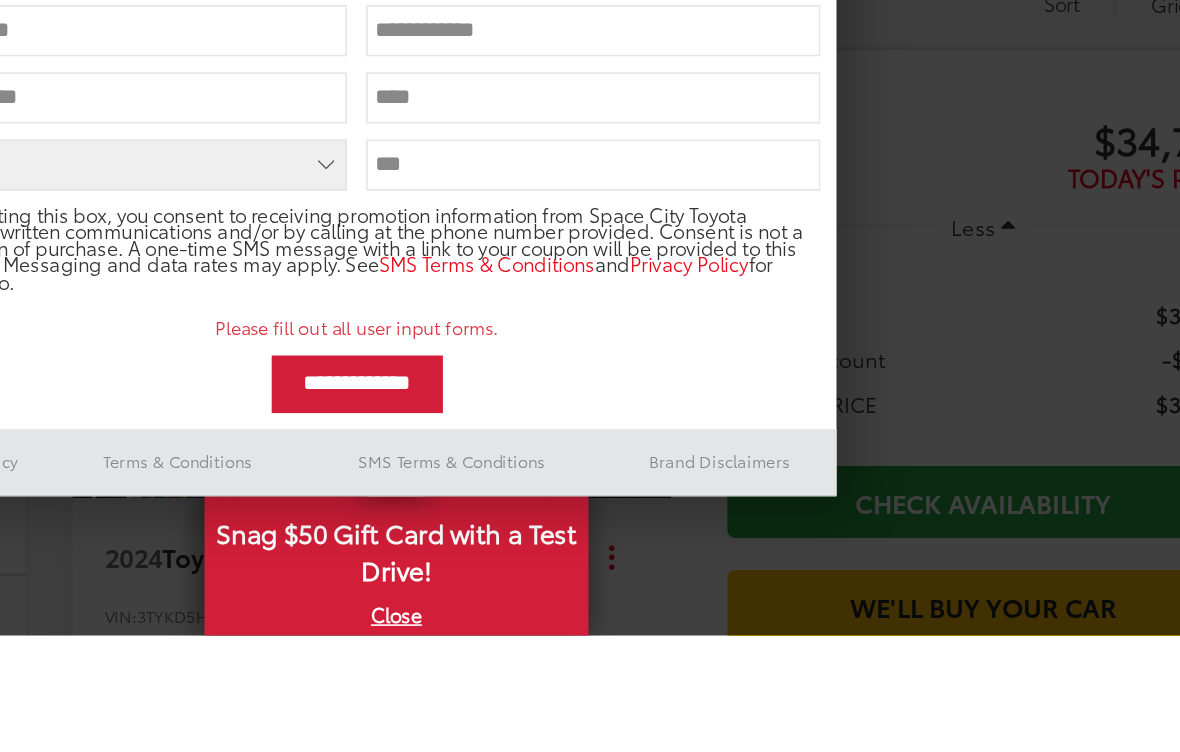 click at bounding box center [713, 458] 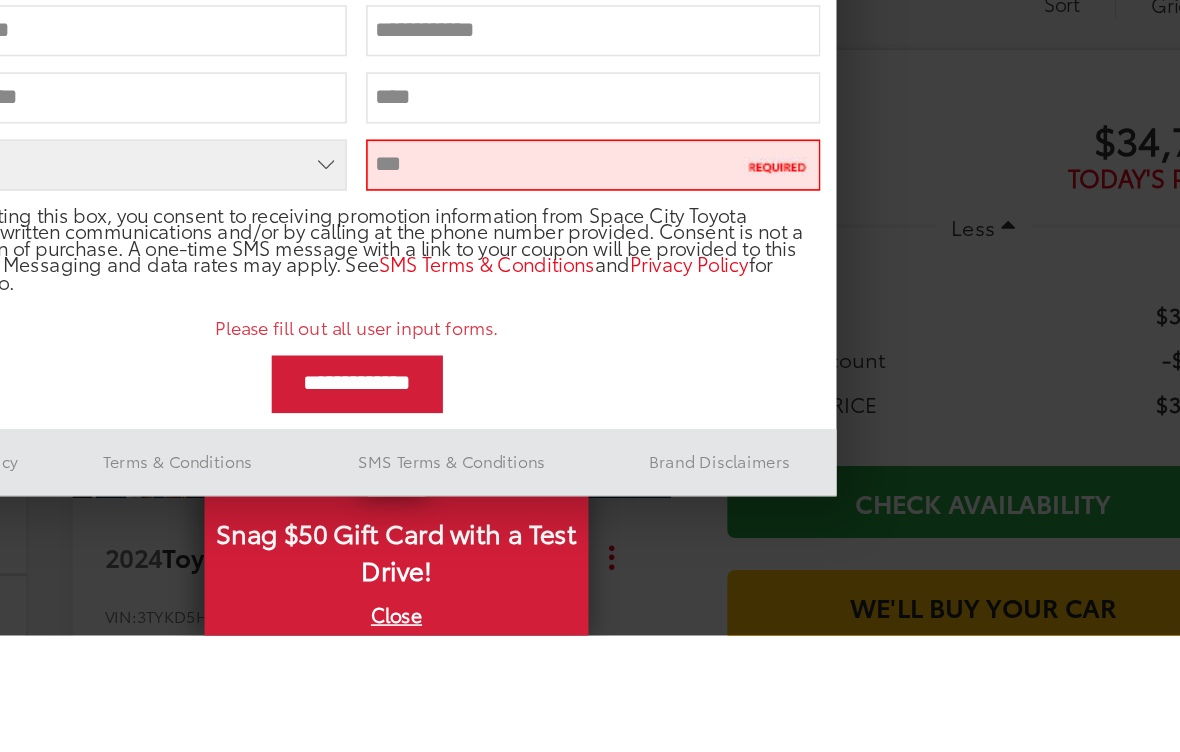 click at bounding box center (713, 416) 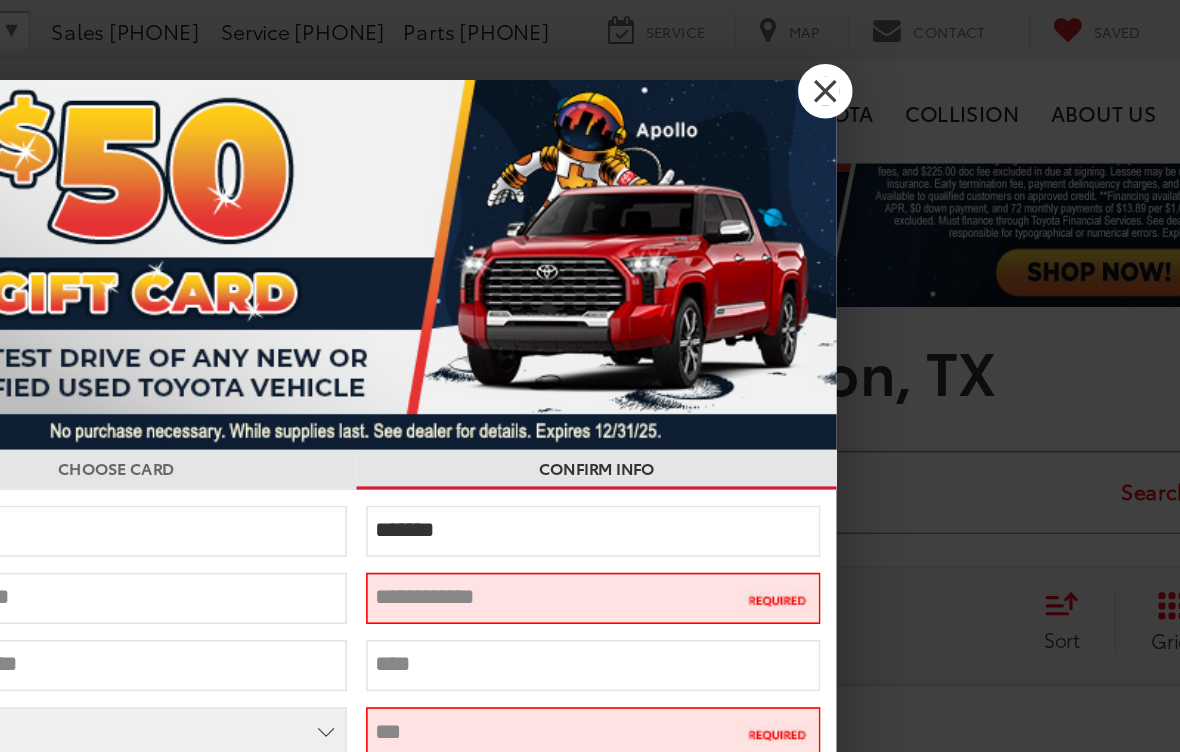 scroll, scrollTop: 0, scrollLeft: 0, axis: both 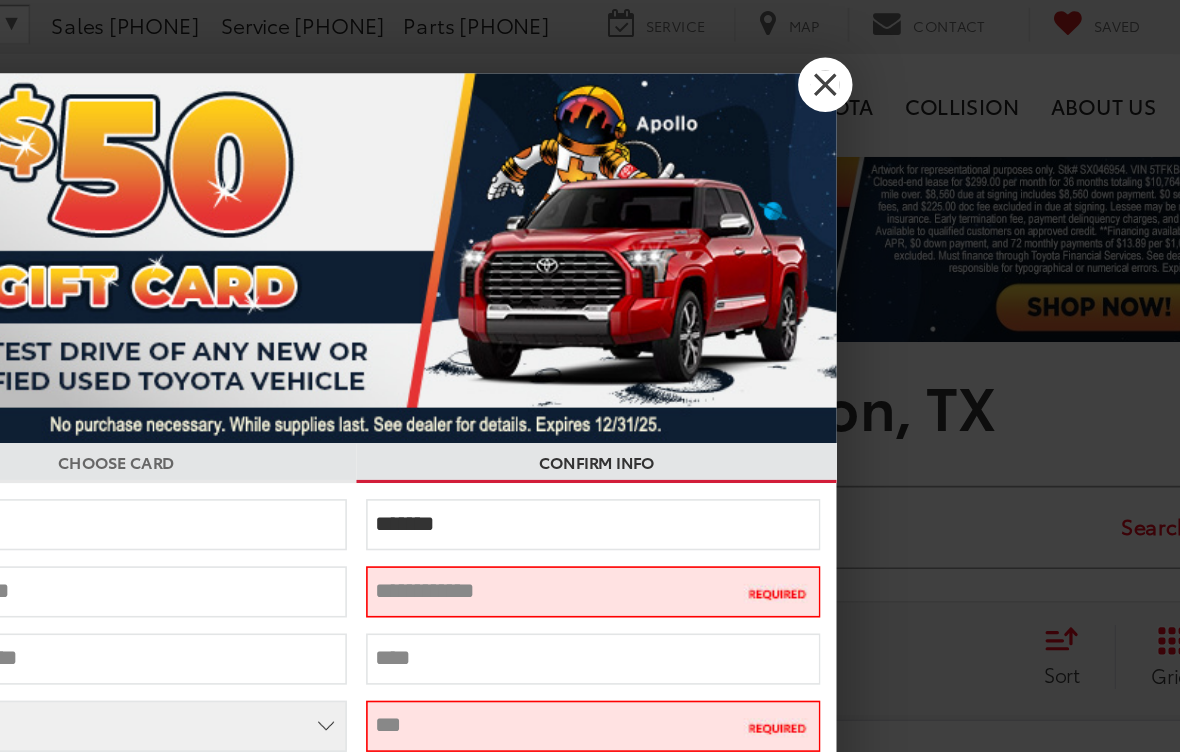 click on "X" at bounding box center (858, 57) 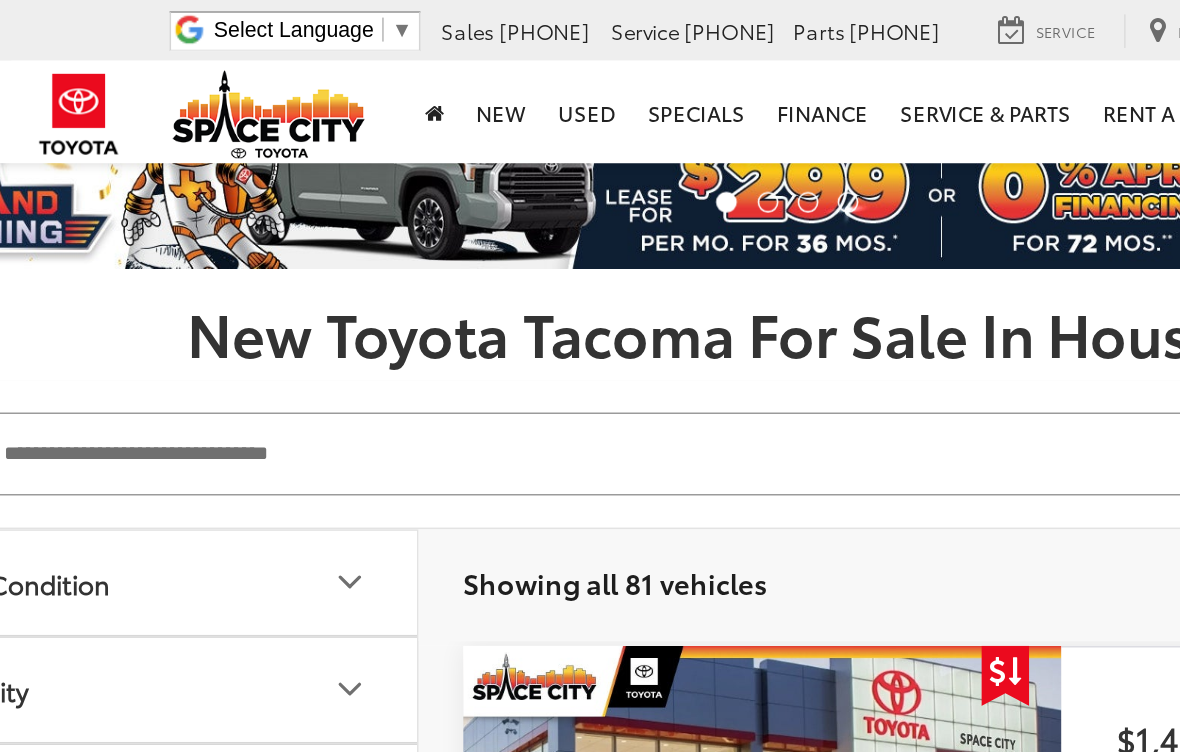 scroll, scrollTop: 0, scrollLeft: 0, axis: both 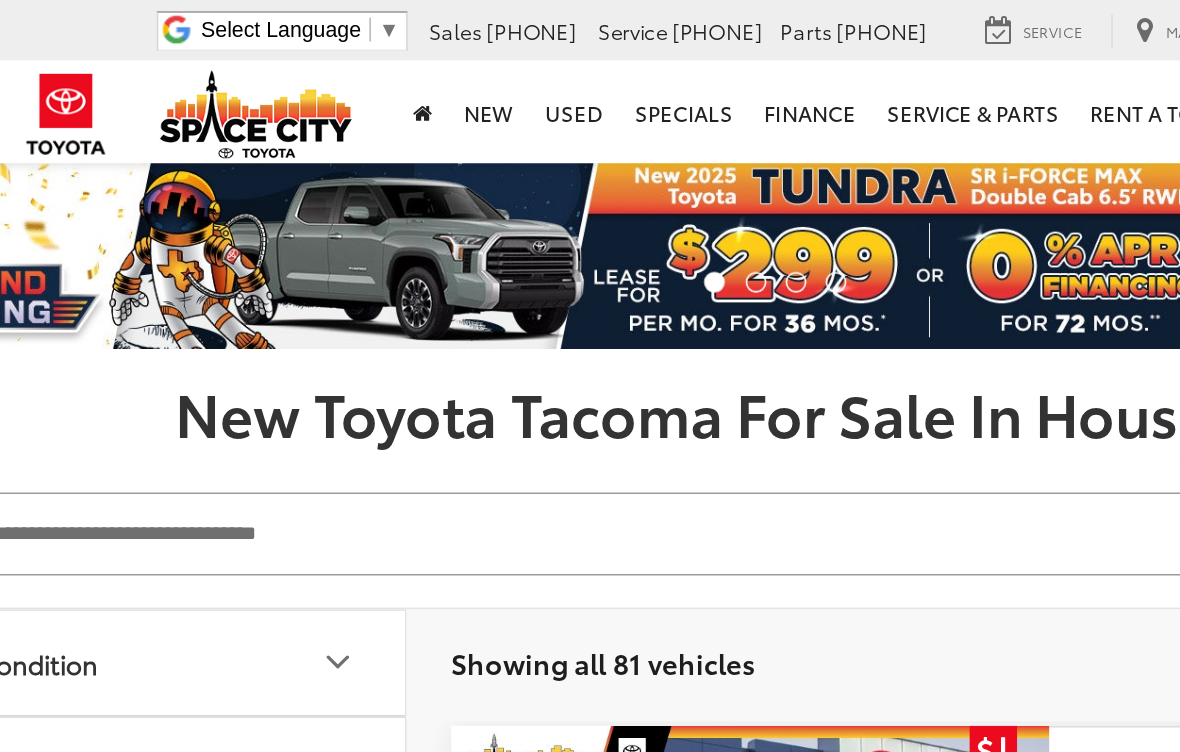 click on "Service" at bounding box center (752, 19) 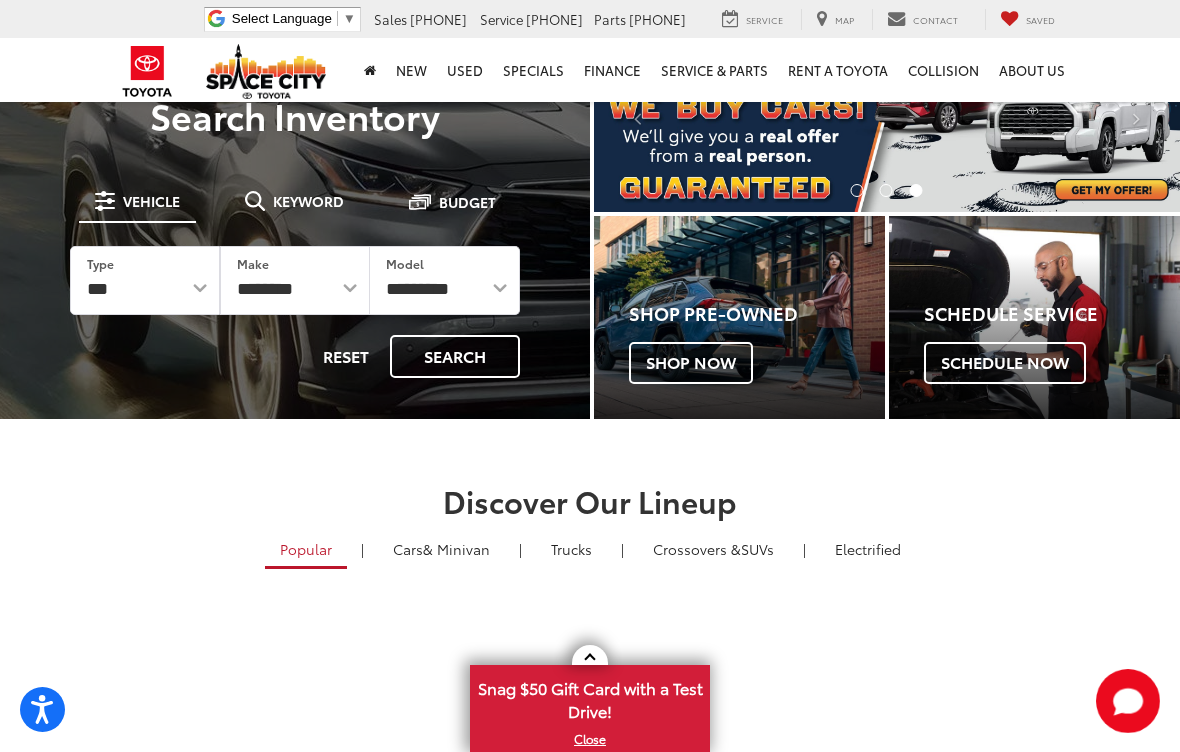 scroll, scrollTop: 168, scrollLeft: 0, axis: vertical 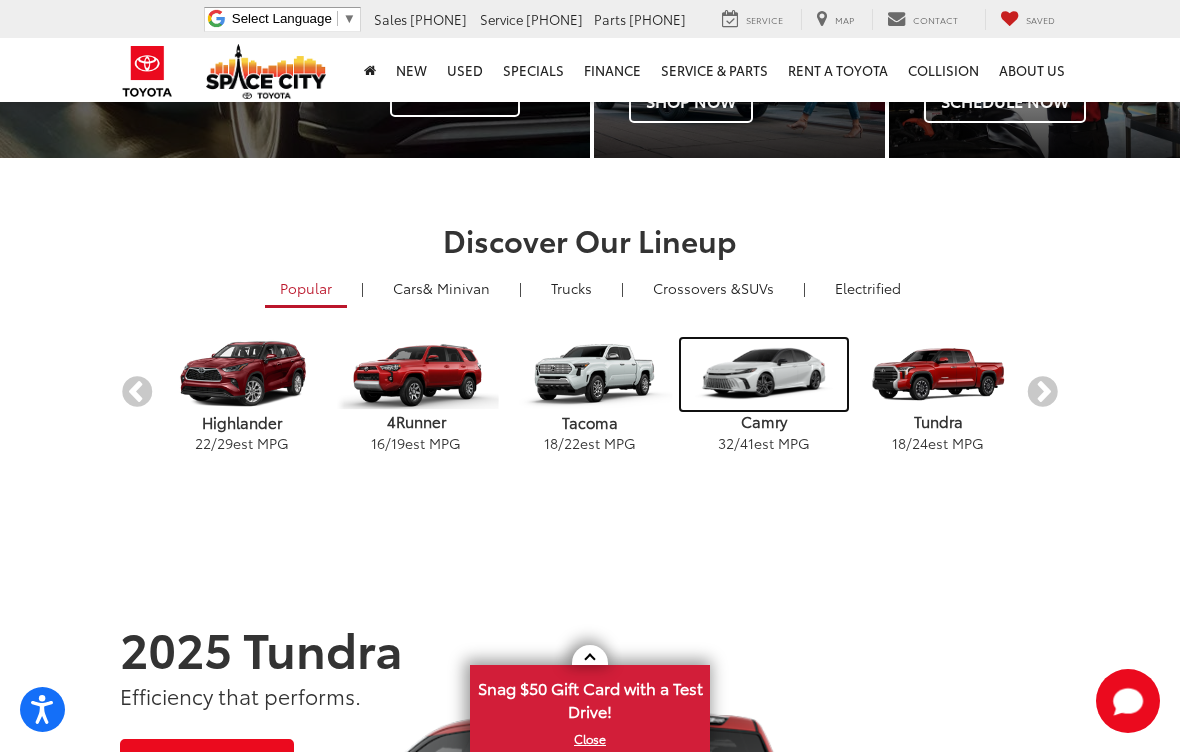 click at bounding box center [763, 374] 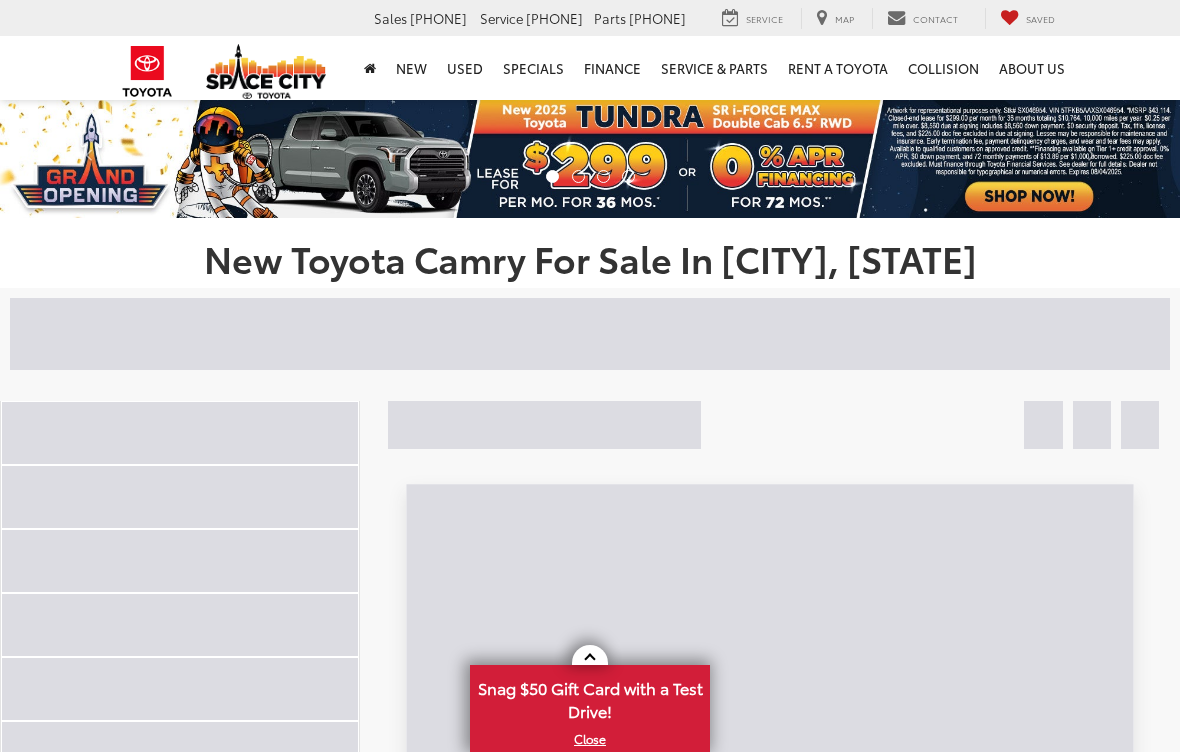 scroll, scrollTop: 0, scrollLeft: 0, axis: both 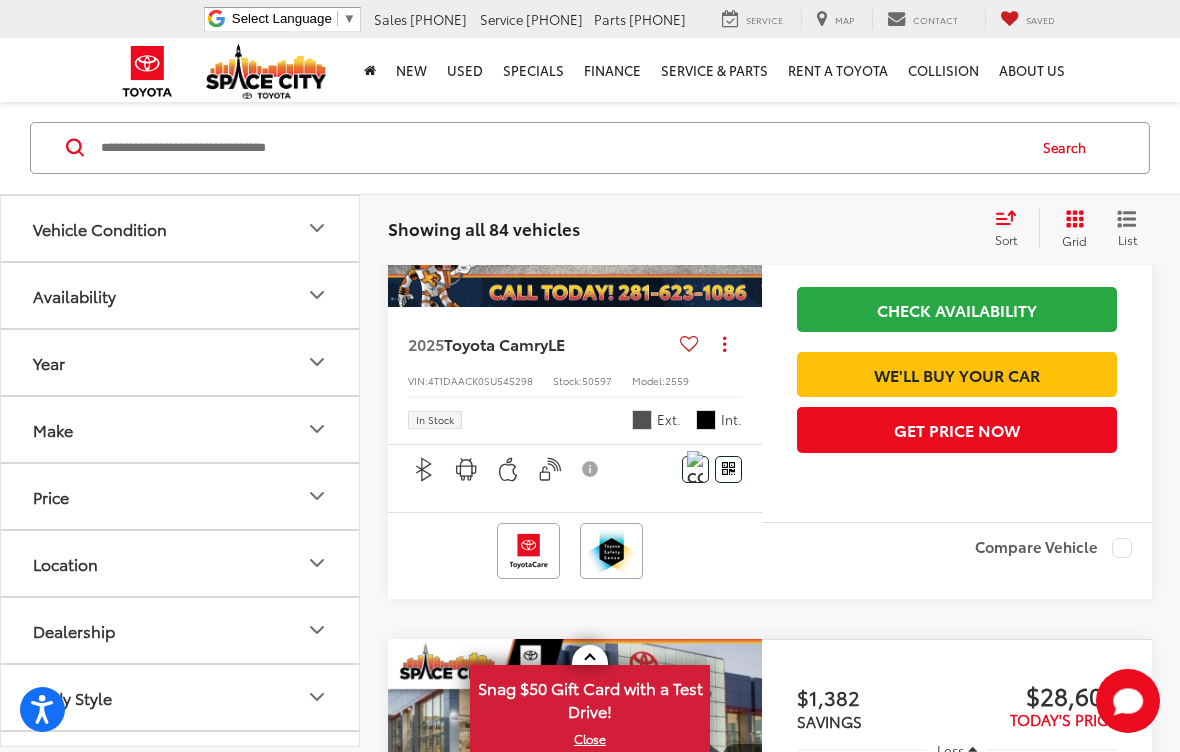 click on "Vehicle Condition" 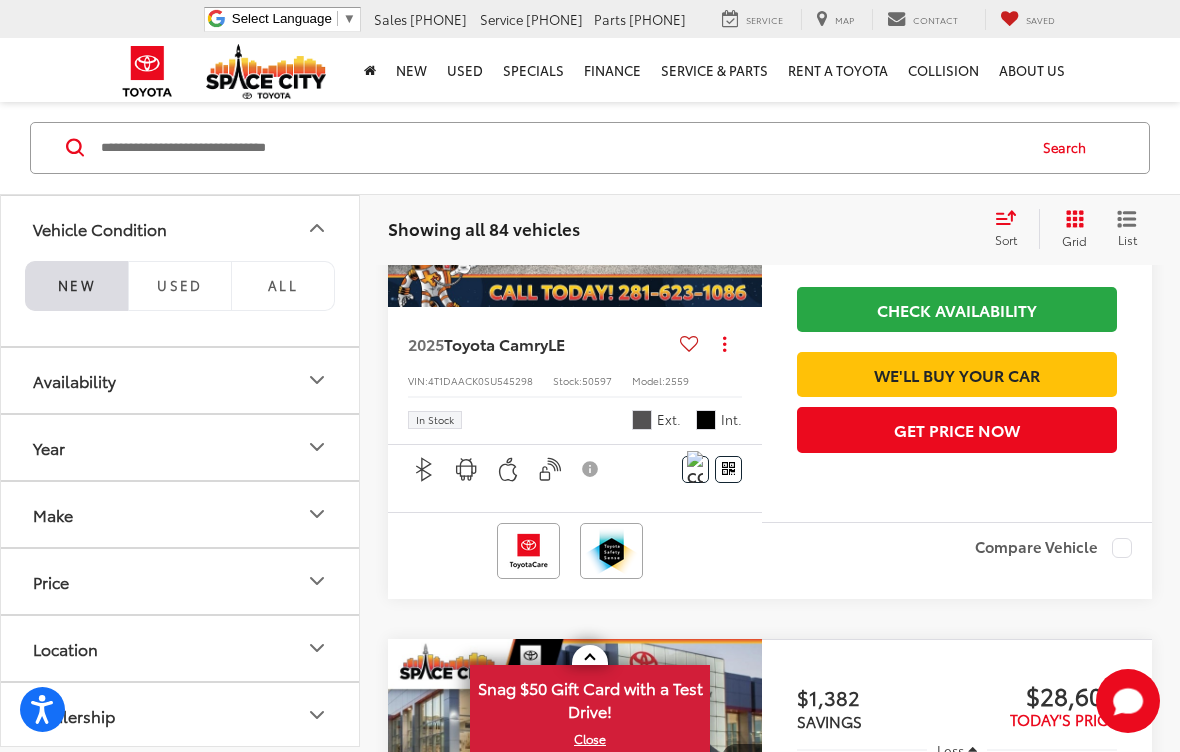 click on "Vehicle Condition" at bounding box center [100, 228] 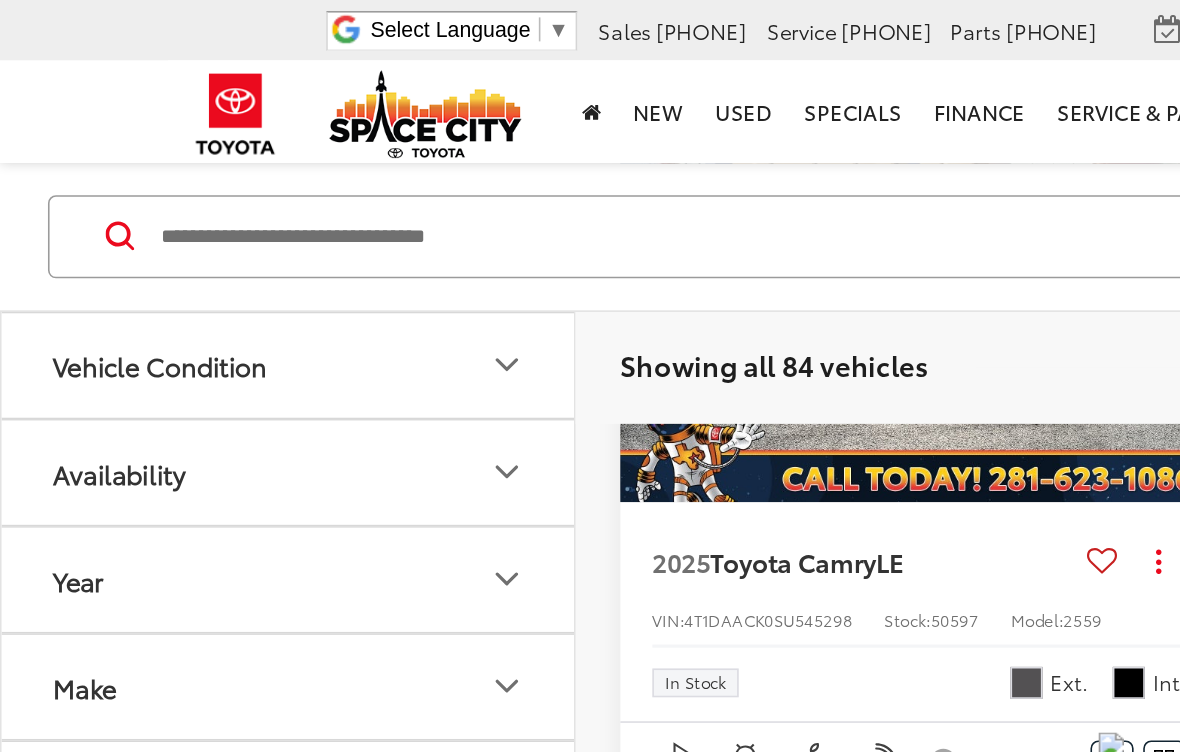 click on "Vehicle Condition" 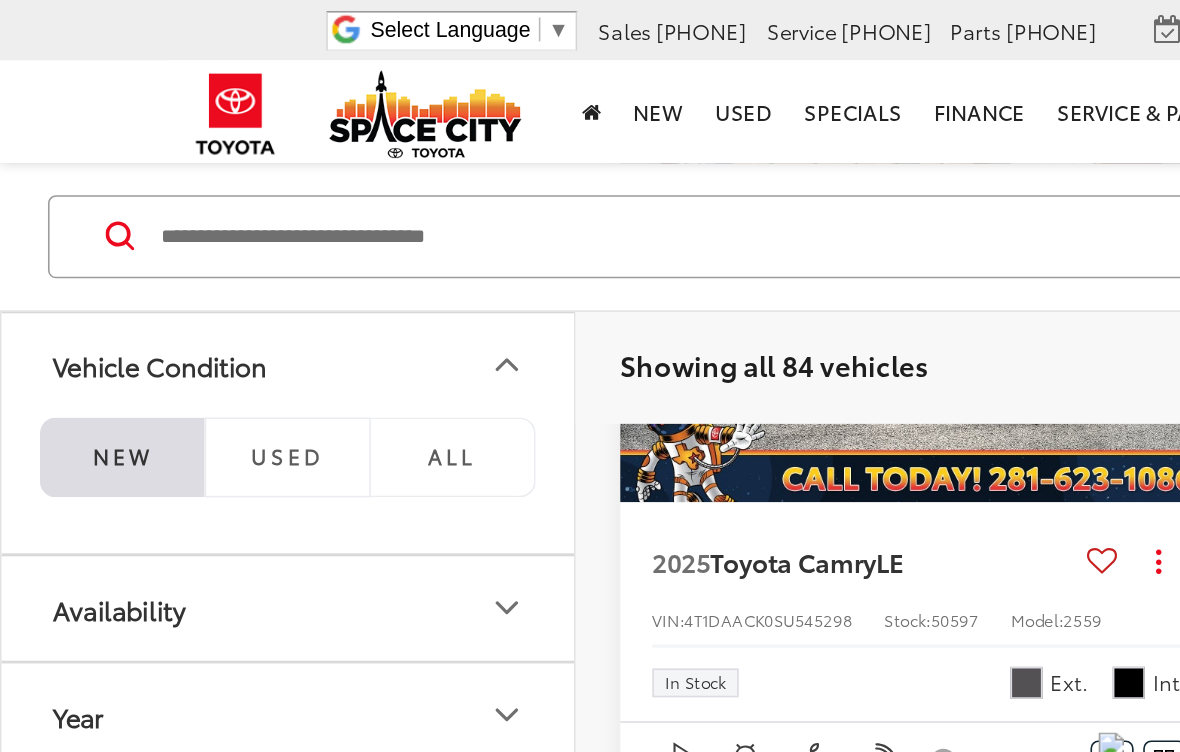 click on "Vehicle Condition" 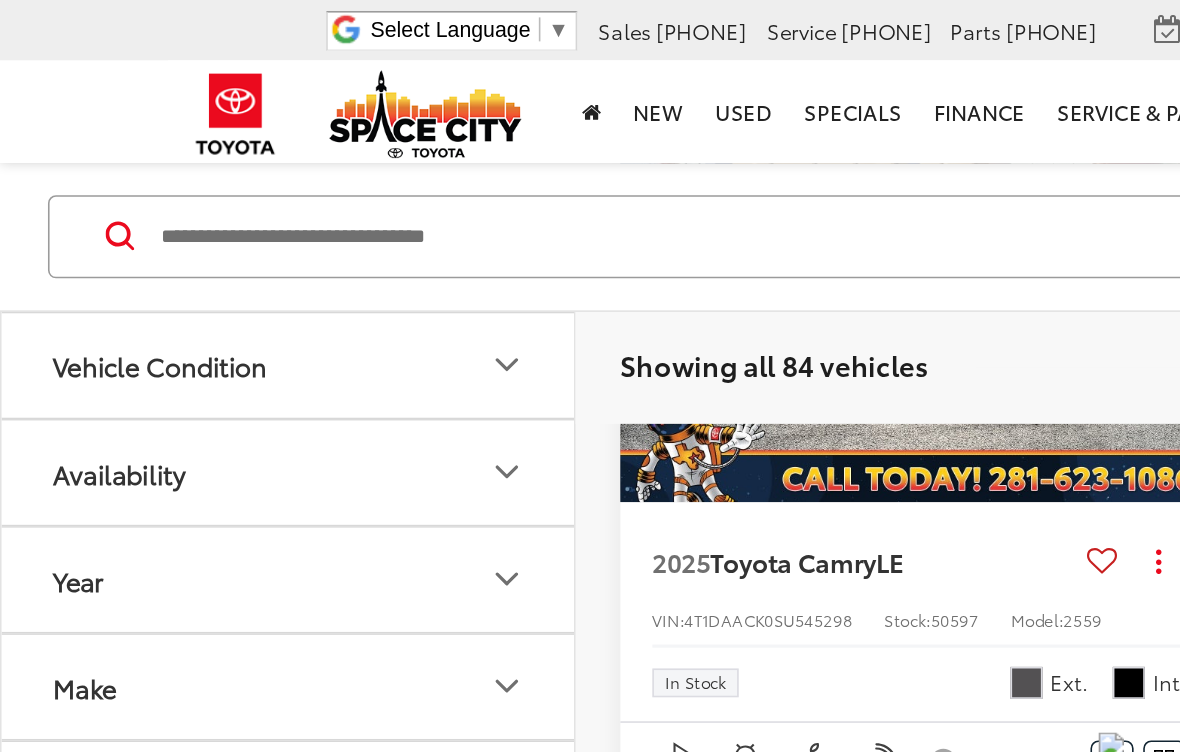 click on "Vehicle Condition" at bounding box center [100, 228] 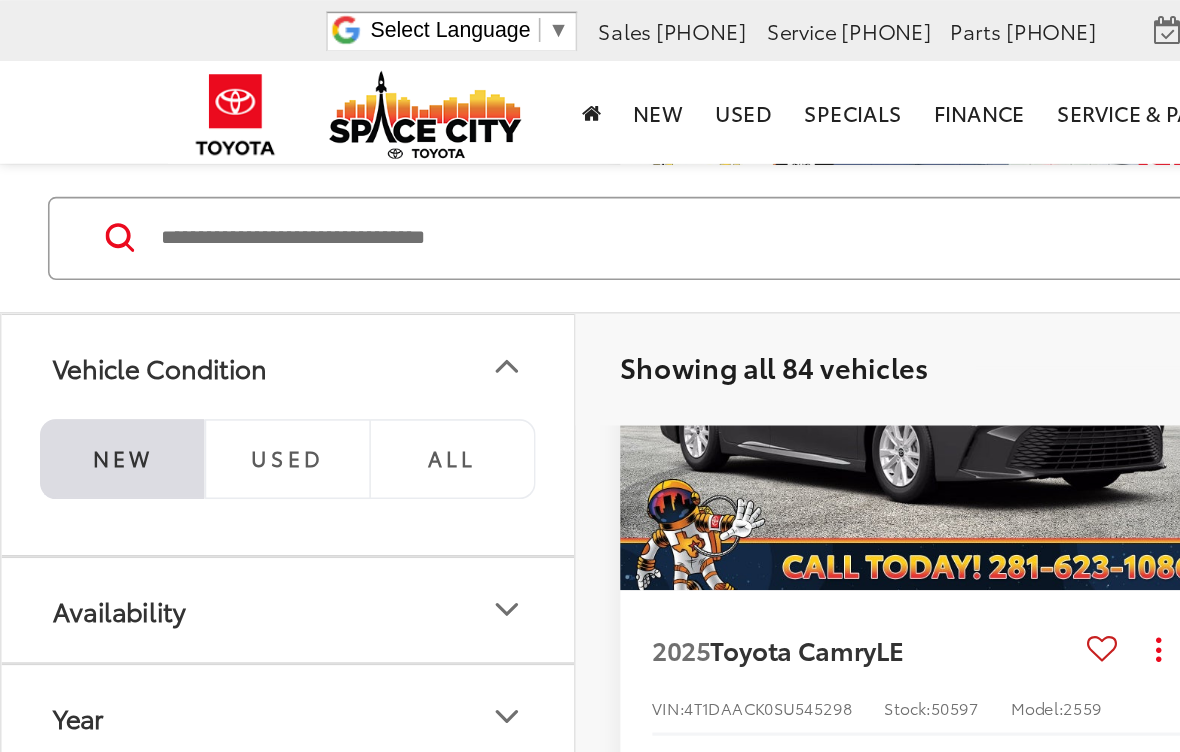scroll, scrollTop: 363, scrollLeft: 0, axis: vertical 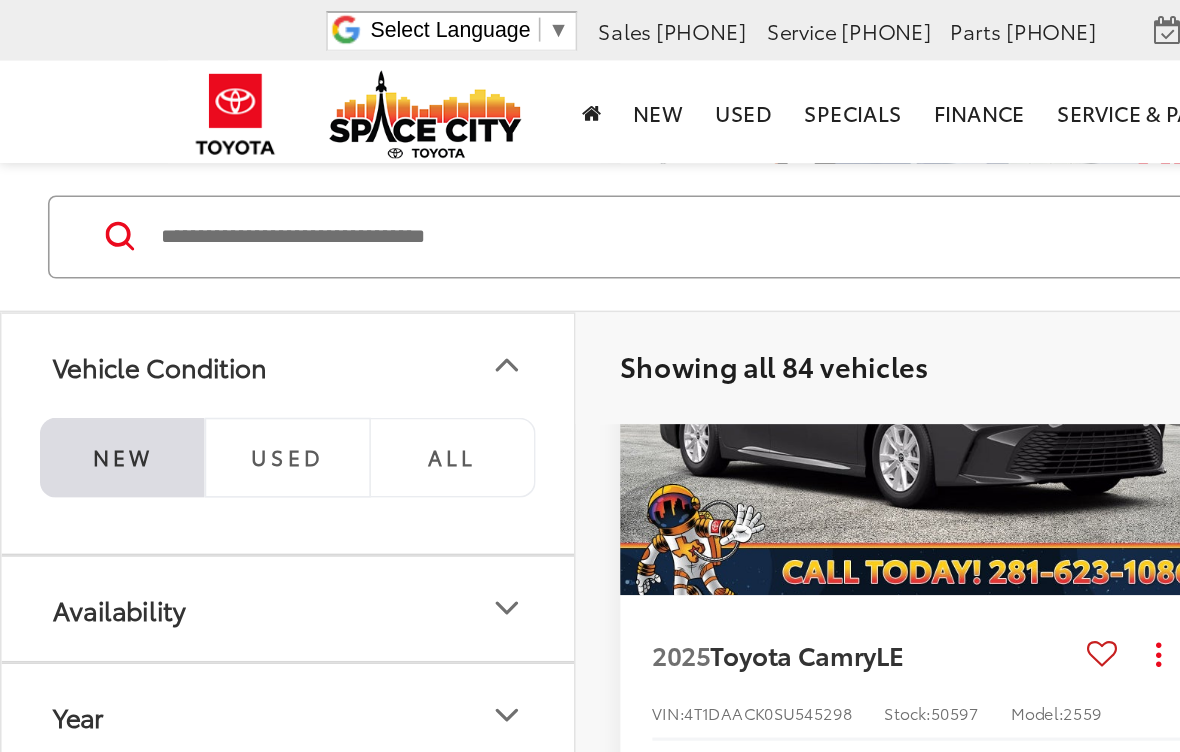 click on "Vehicle Condition" 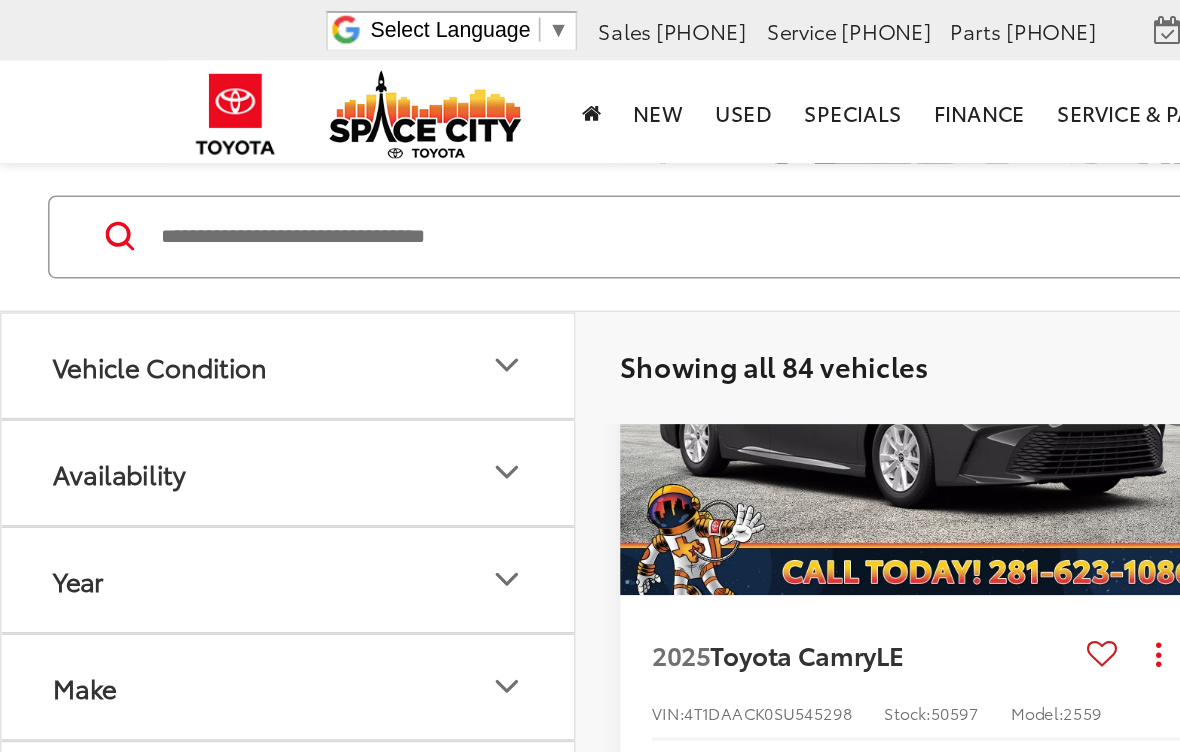 click on "Vehicle Condition" 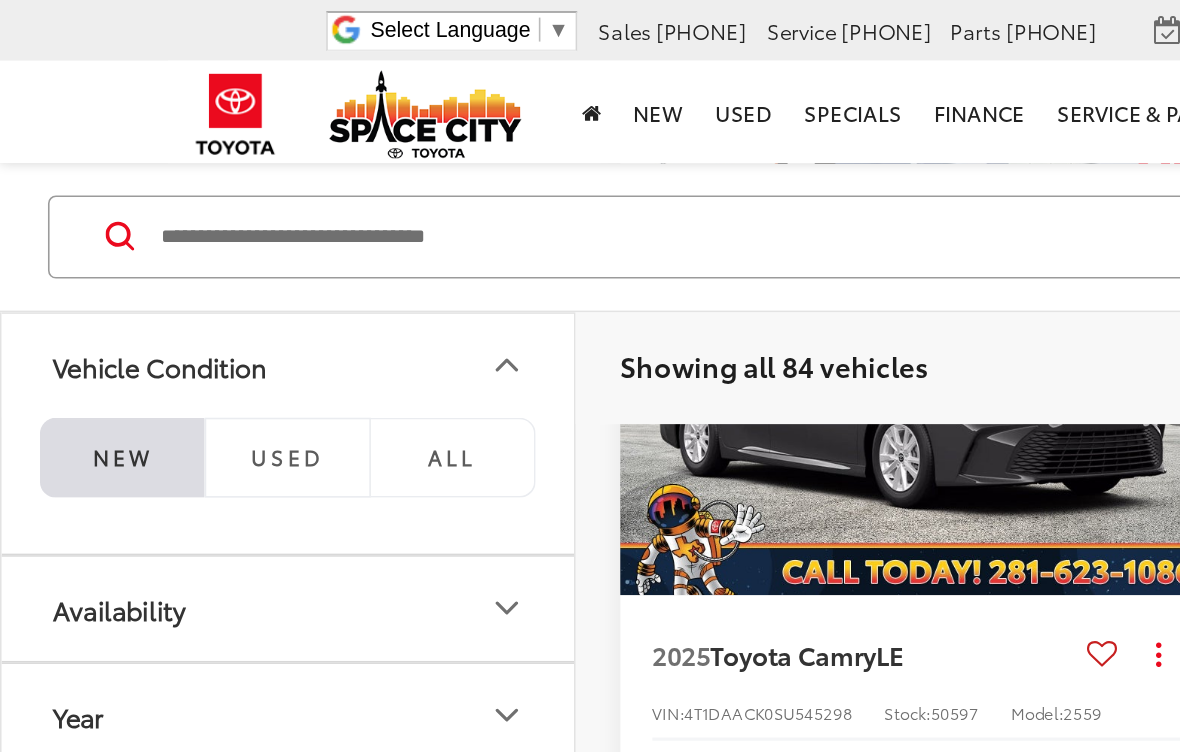 click on "Vehicle Condition" 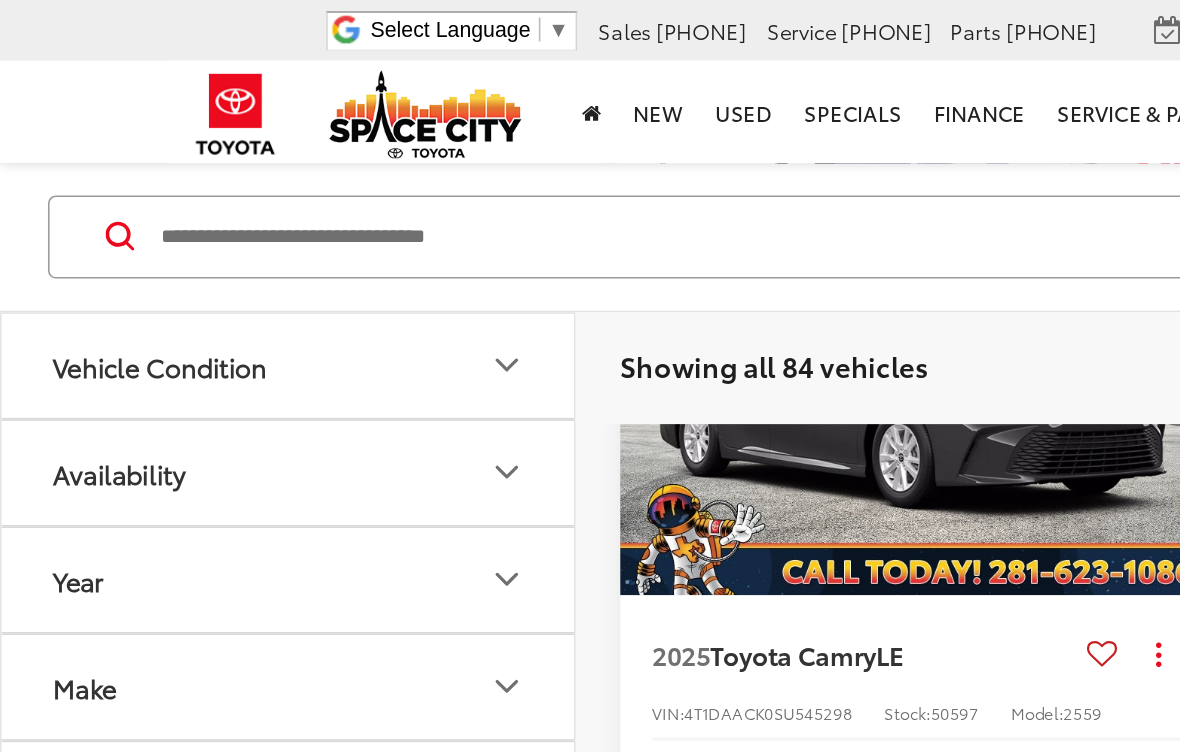 click on "Vehicle Condition" 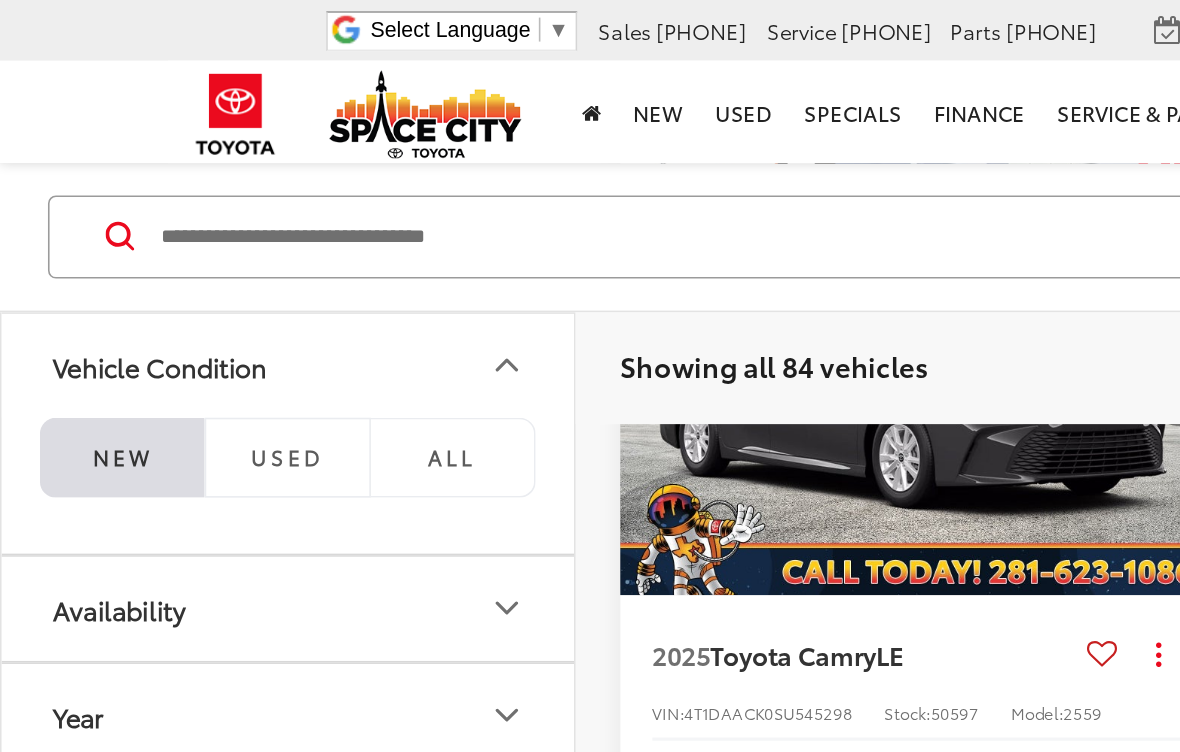 click on "Vehicle Condition" 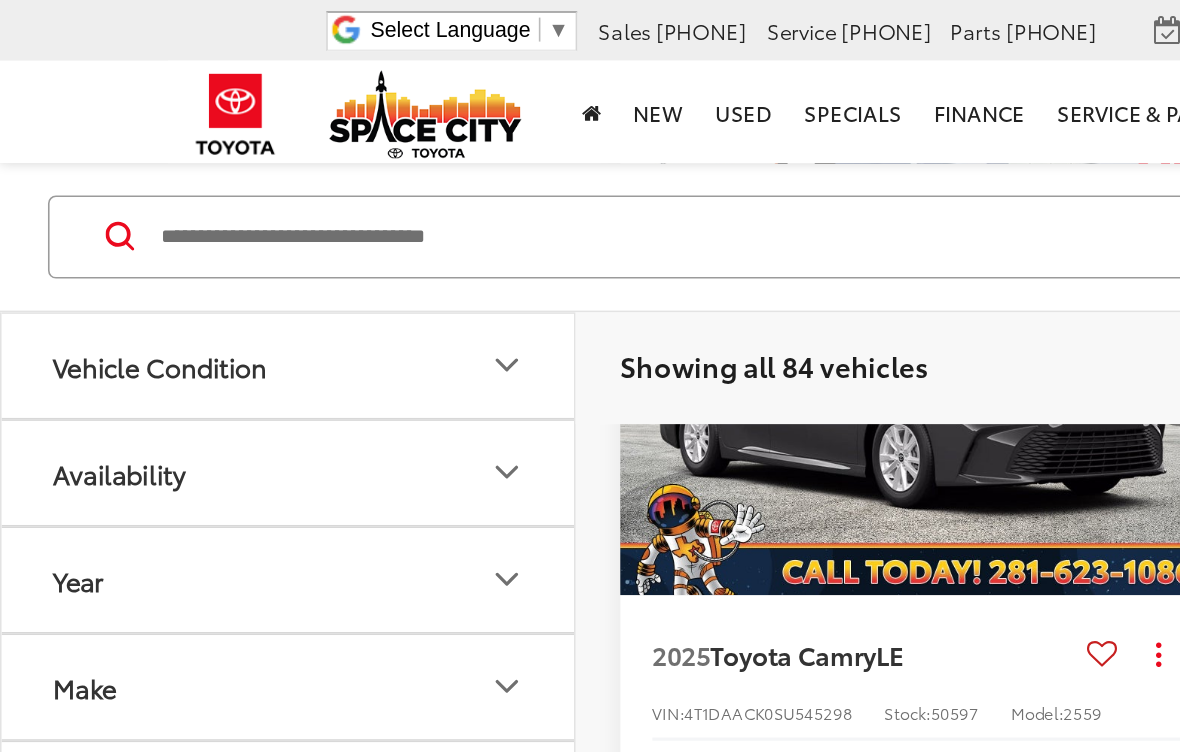 click on "Vehicle Condition" 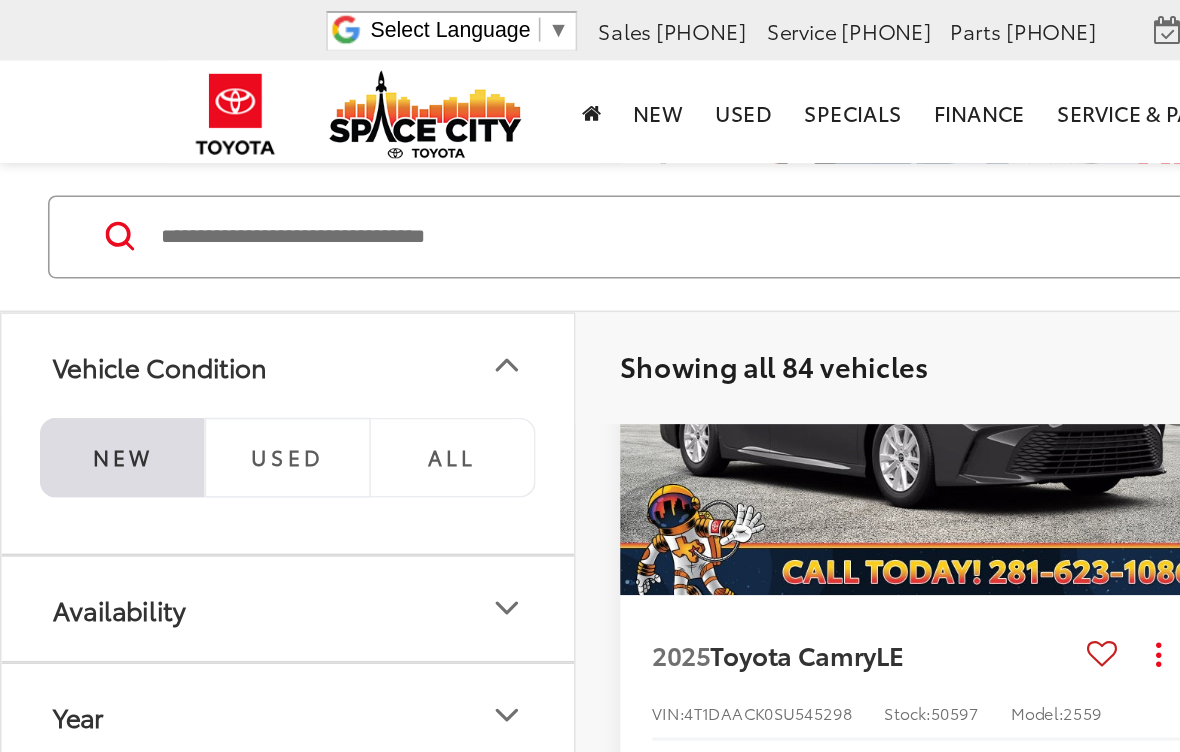click on "Vehicle Condition" at bounding box center [100, 228] 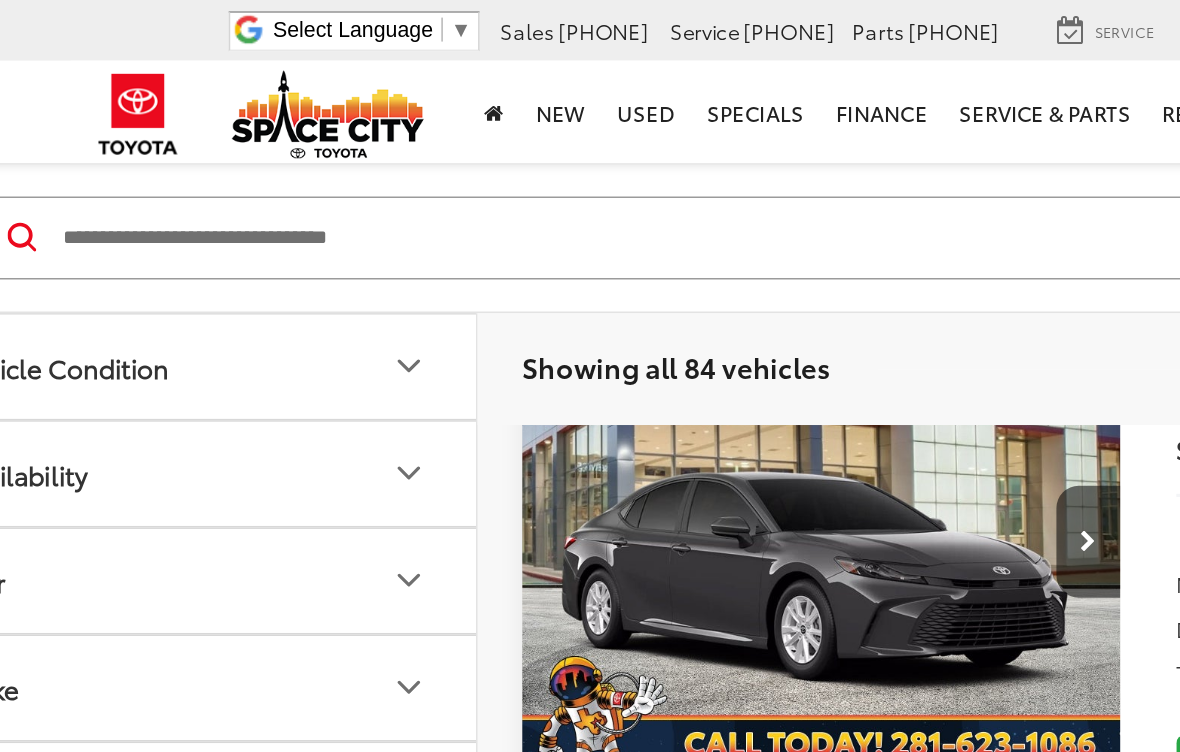 scroll, scrollTop: 251, scrollLeft: 0, axis: vertical 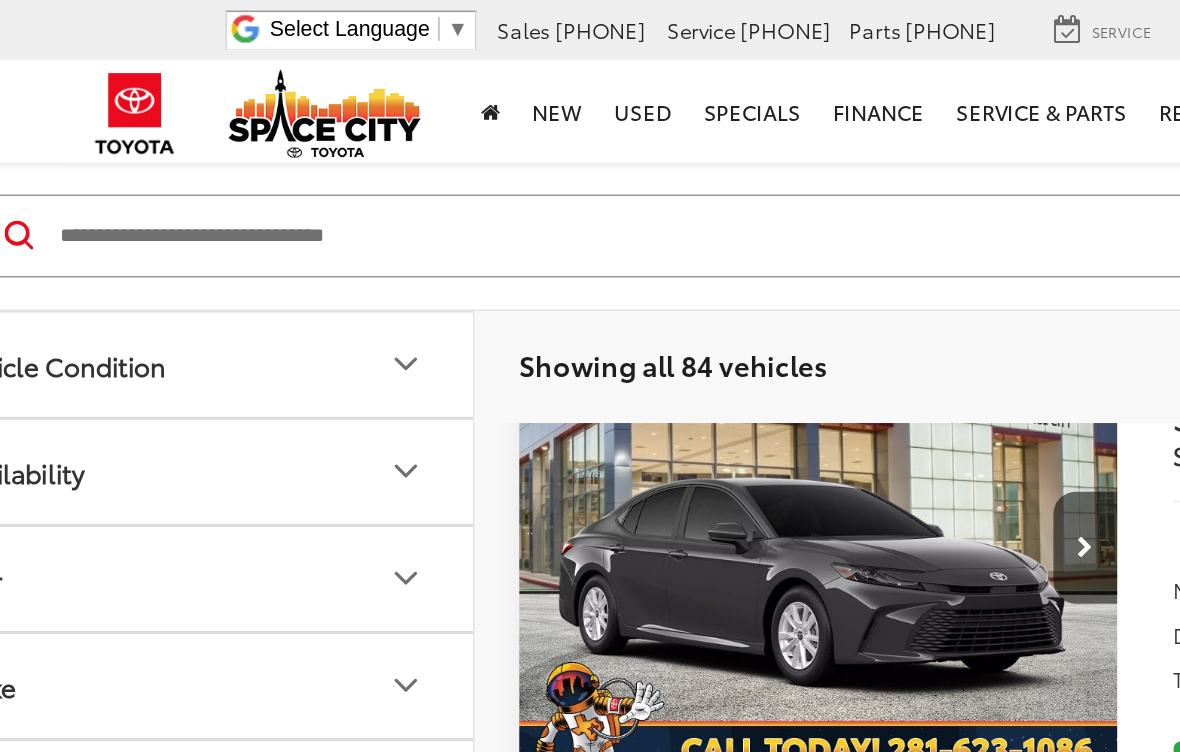 click on "Availability" at bounding box center (181, 295) 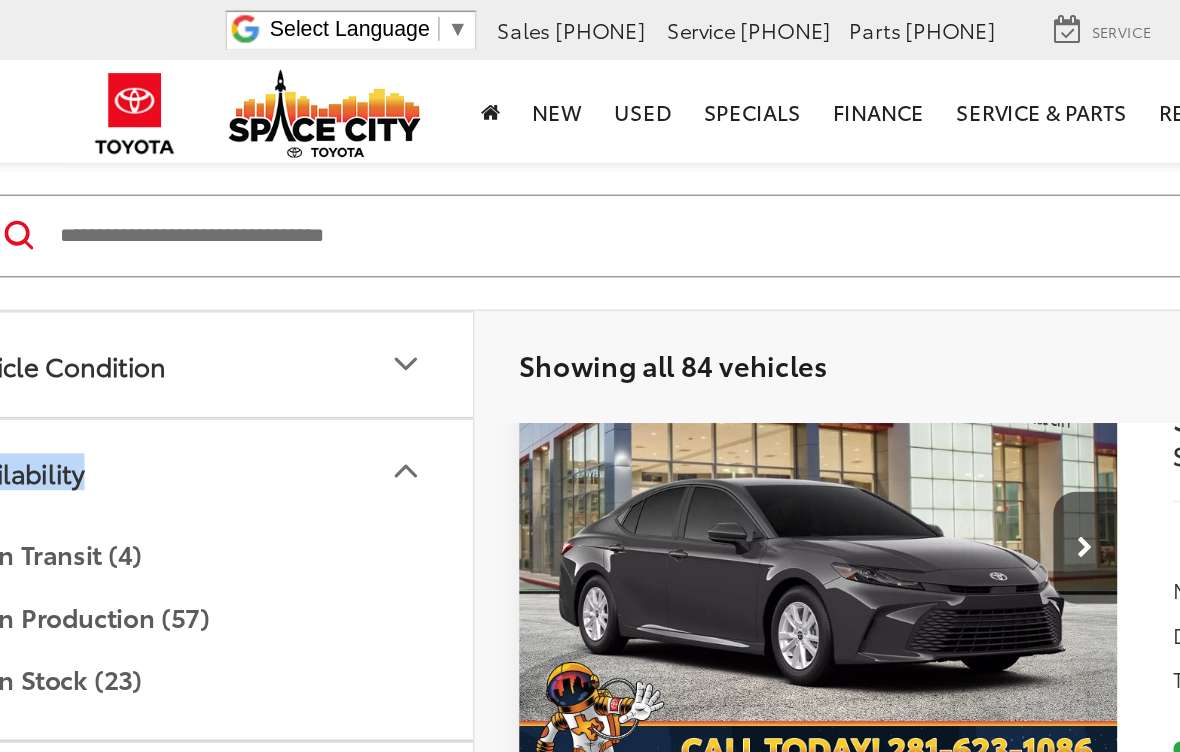 click at bounding box center [742, 343] 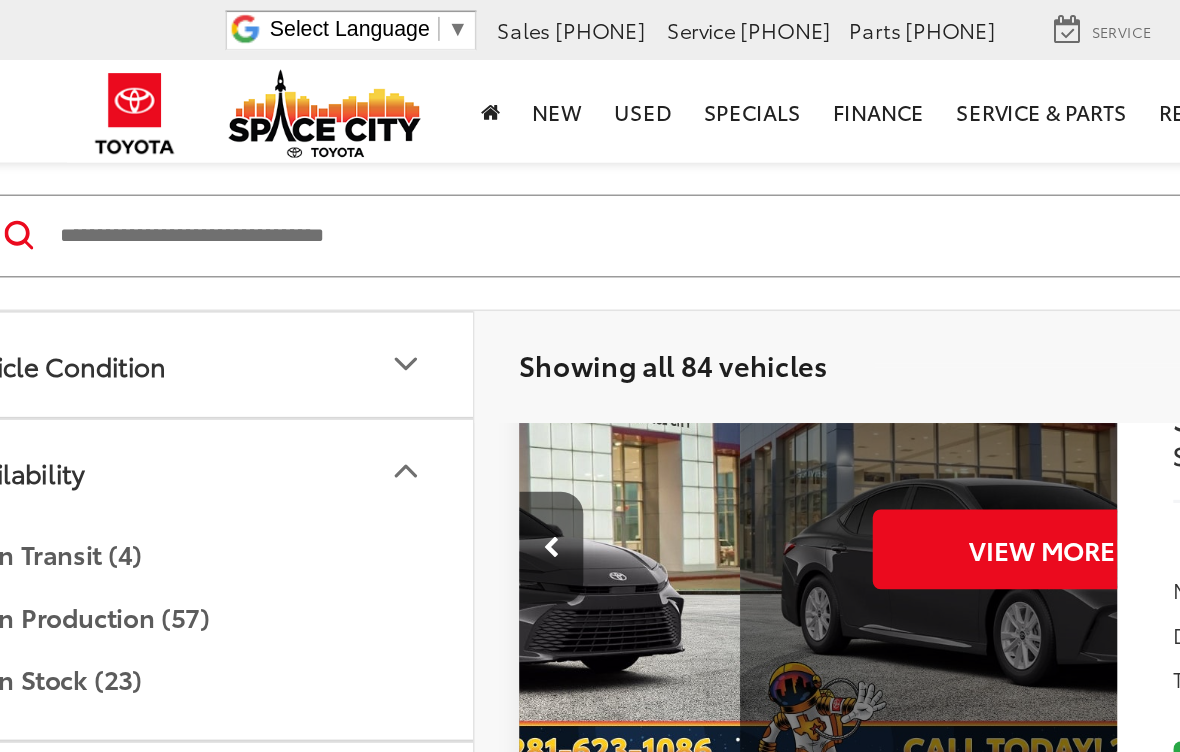 click on "View More" at bounding box center [714, 344] 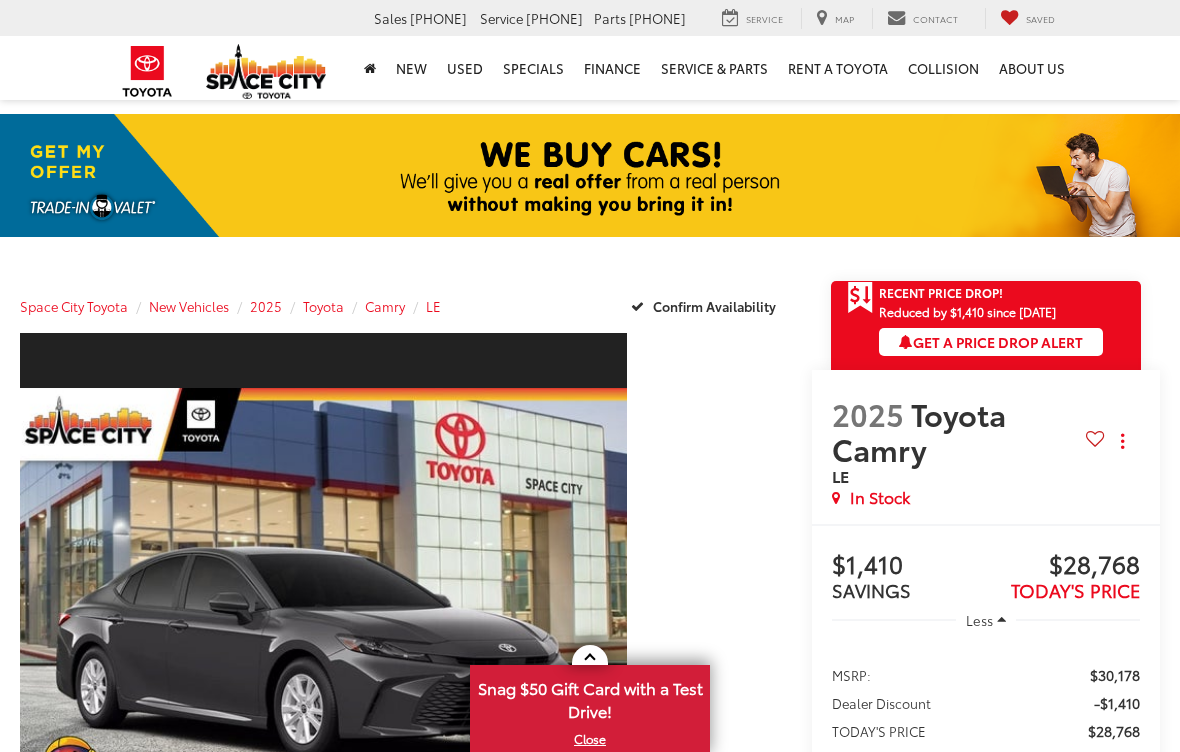 scroll, scrollTop: 0, scrollLeft: 0, axis: both 